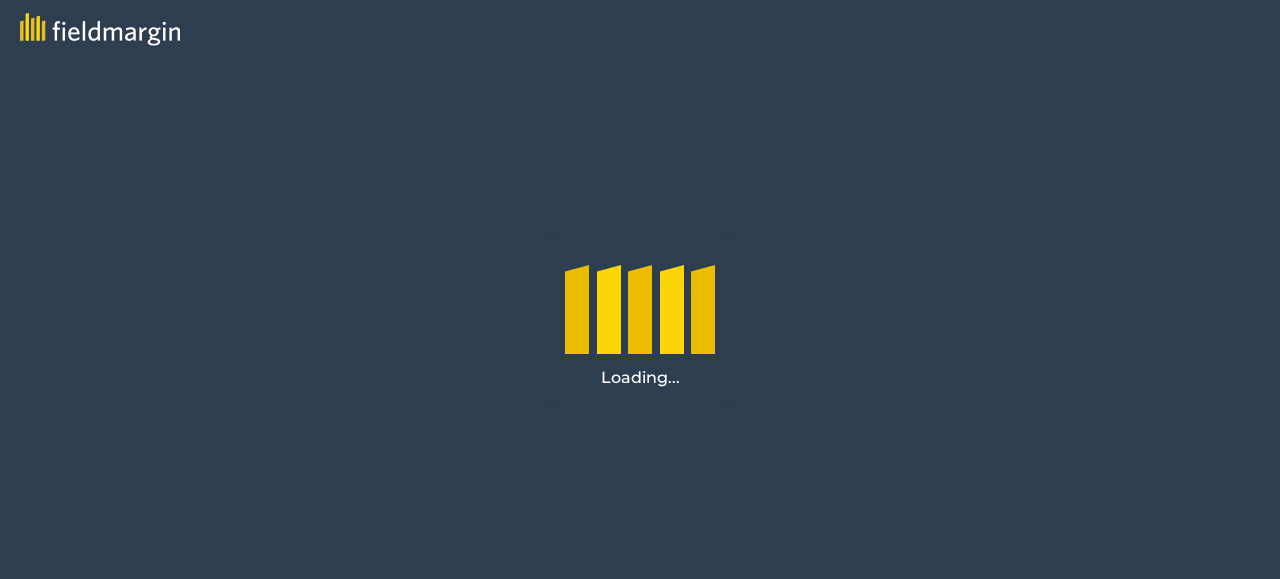 scroll, scrollTop: 0, scrollLeft: 0, axis: both 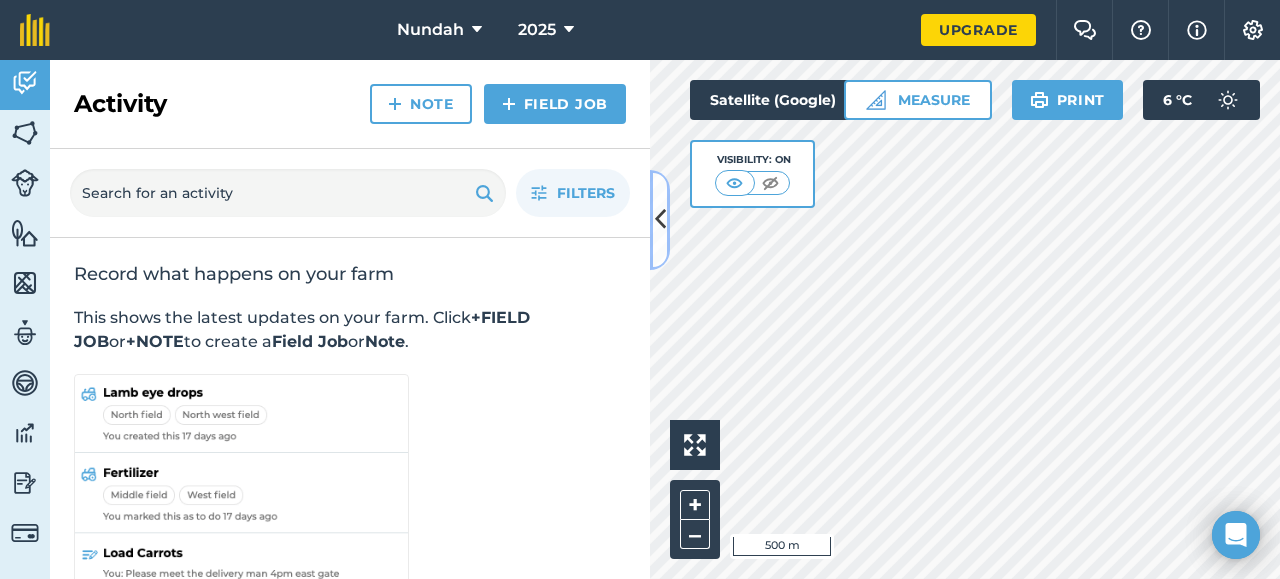 click at bounding box center [660, 220] 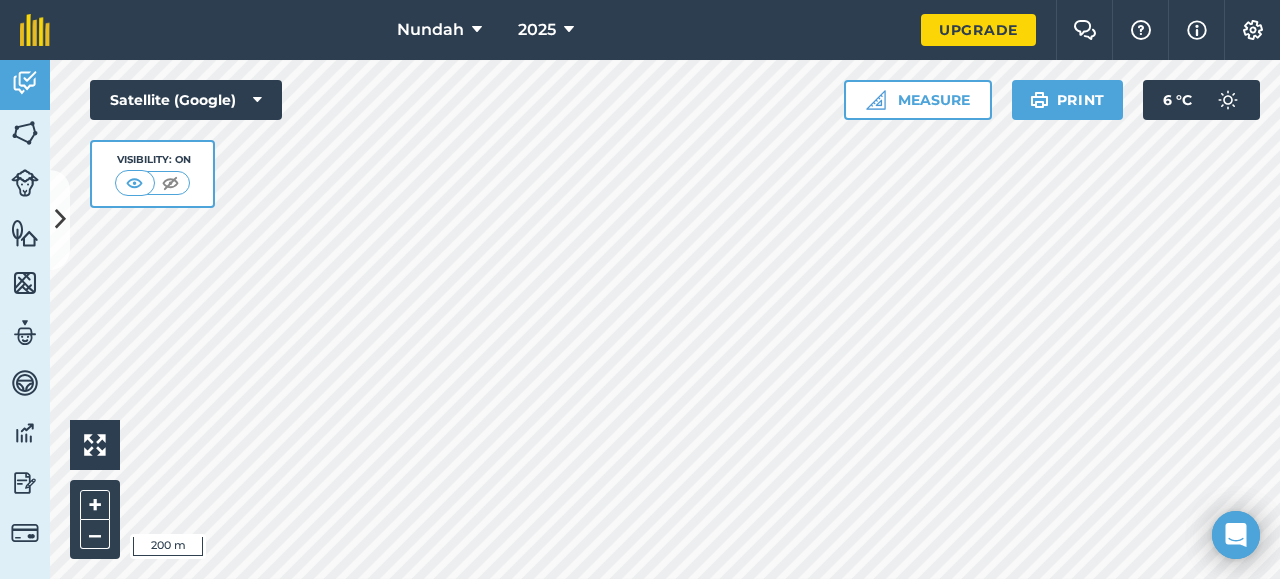 click on "Nundah 2025 Upgrade Farm Chat Help Info Settings Map printing is not available on our free plan Please upgrade to our Essentials, Plus or Pro plan to access this feature. Activity Fields Livestock Features Maps Team Vehicles Data Reporting Billing Tutorials Tutorials Activity   Note   Field Job Filters Record what happens on your farm This shows the latest updates on your farm. Click  +FIELD JOB  or  +NOTE  to create a  Field Job  or  Note . Hello i 200 m + – Satellite (Google) Visibility: On Measure Print 6   ° C" at bounding box center [640, 289] 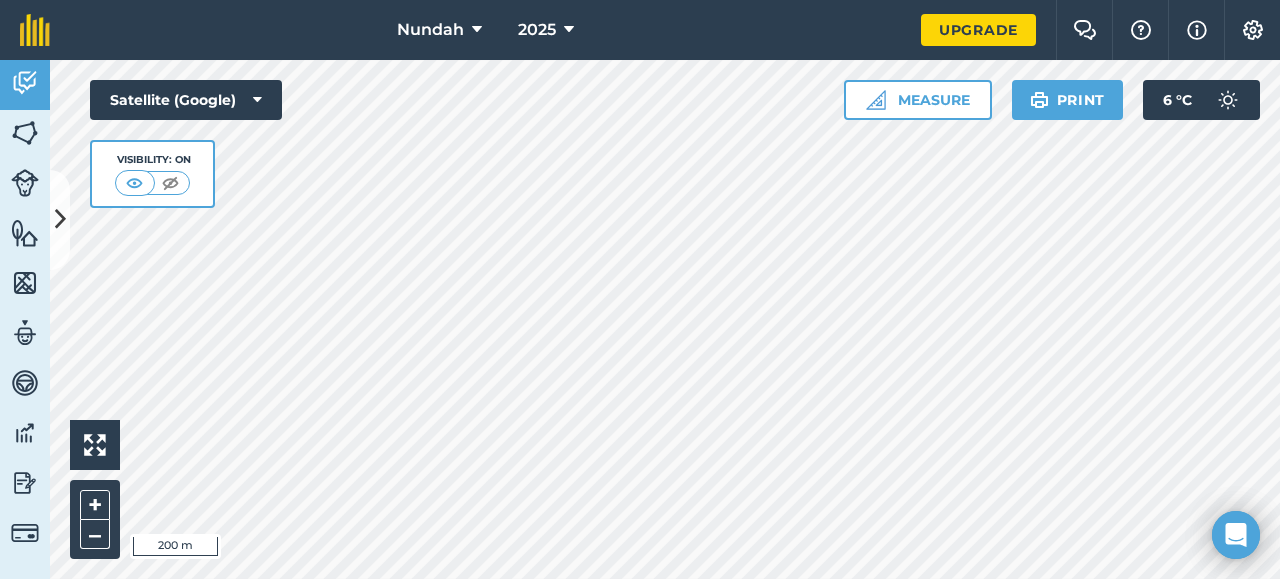 click on "Nundah 2025 Upgrade Farm Chat Help Info Settings Map printing is not available on our free plan Please upgrade to our Essentials, Plus or Pro plan to access this feature. Activity Fields Livestock Features Maps Team Vehicles Data Reporting Billing Tutorials Tutorials Activity   Note   Field Job Filters Record what happens on your farm This shows the latest updates on your farm. Click  +FIELD JOB  or  +NOTE  to create a  Field Job  or  Note . Hello i 200 m + – Satellite (Google) Visibility: On Measure Print 6   ° C" at bounding box center [640, 289] 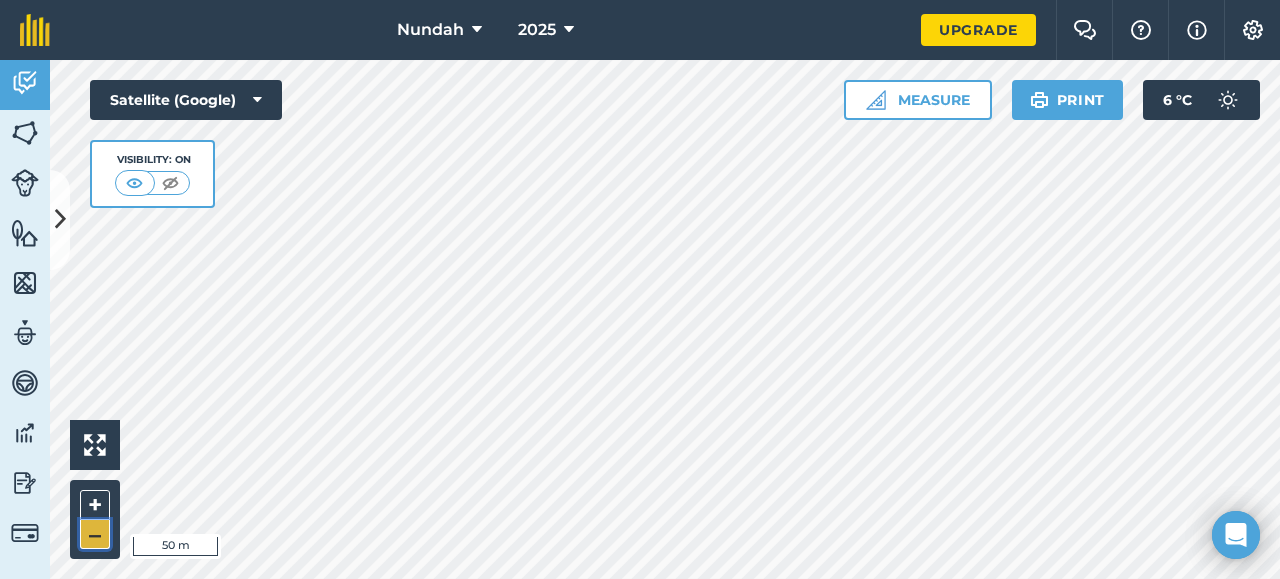 click on "–" at bounding box center [95, 534] 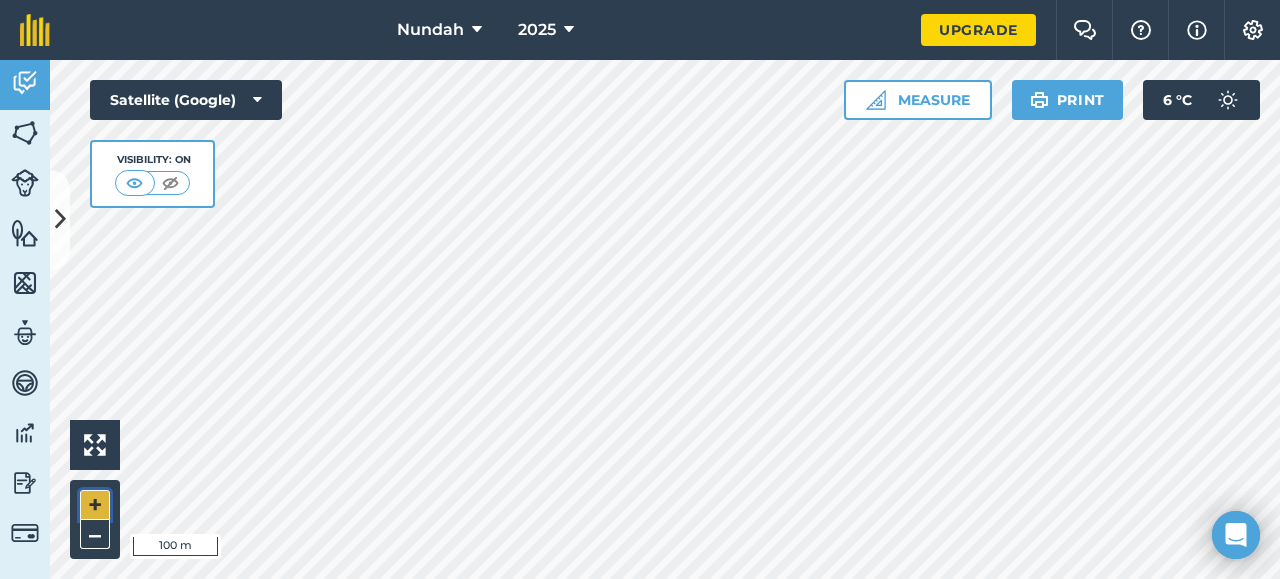 click on "+" at bounding box center (95, 505) 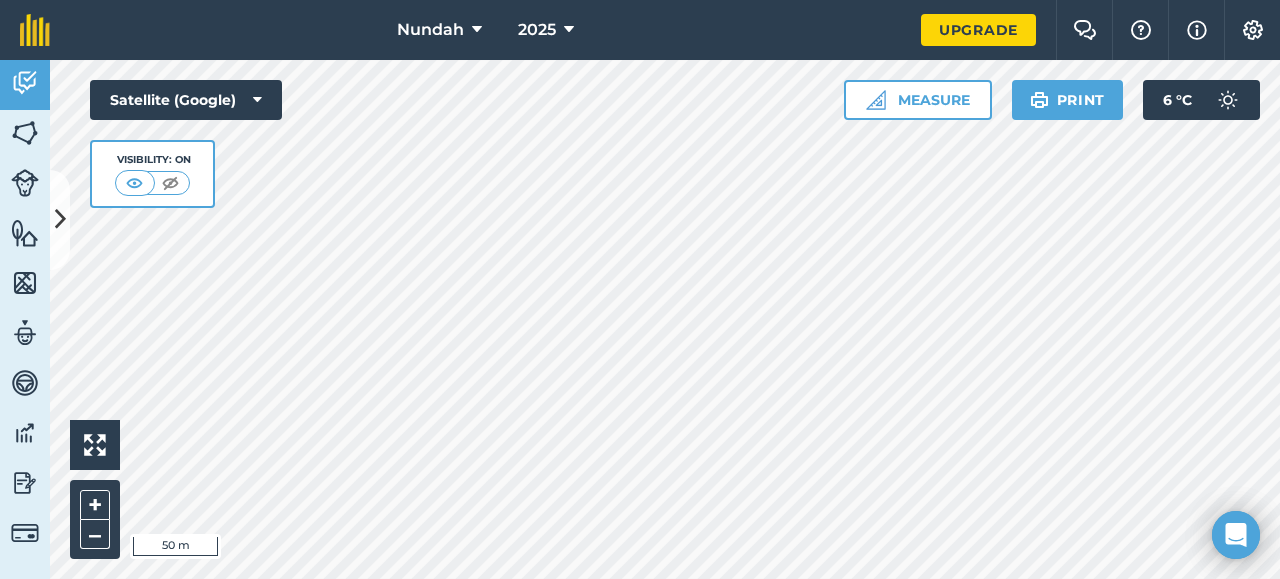 click on "Nundah 2025 Upgrade Farm Chat Help Info Settings Map printing is not available on our free plan Please upgrade to our Essentials, Plus or Pro plan to access this feature. Activity Fields Livestock Features Maps Team Vehicles Data Reporting Billing Tutorials Tutorials Activity   Note   Field Job Filters Record what happens on your farm This shows the latest updates on your farm. Click  +FIELD JOB  or  +NOTE  to create a  Field Job  or  Note . Hello i 50 m + – Satellite (Google) Visibility: On Measure Print 6   ° C" at bounding box center (640, 289) 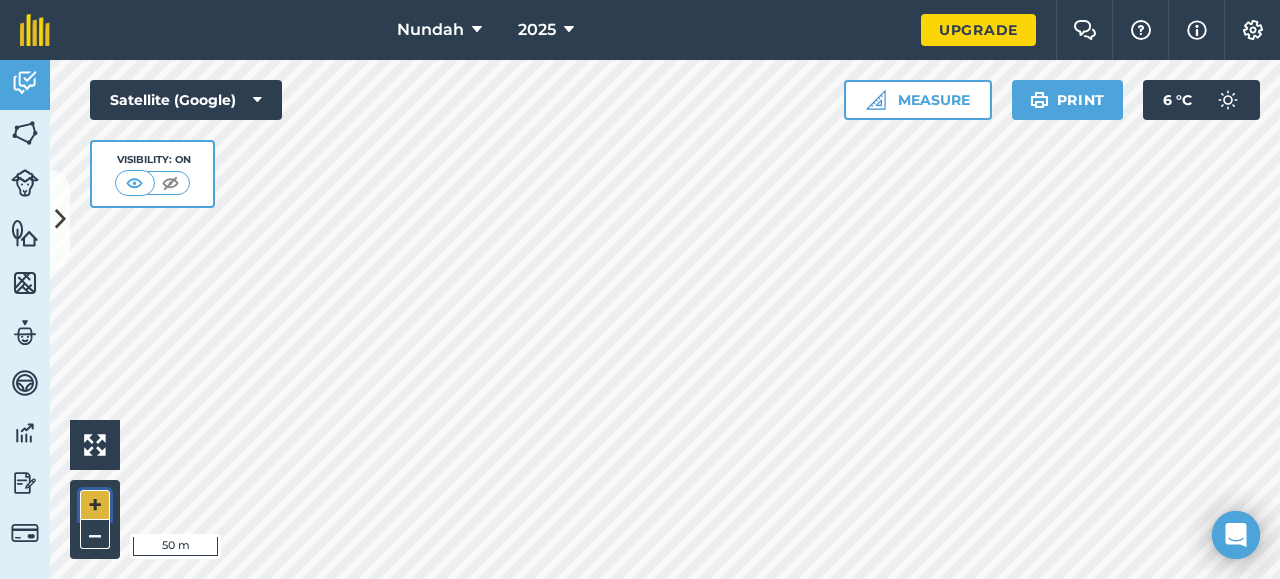 click on "+" at bounding box center [95, 505] 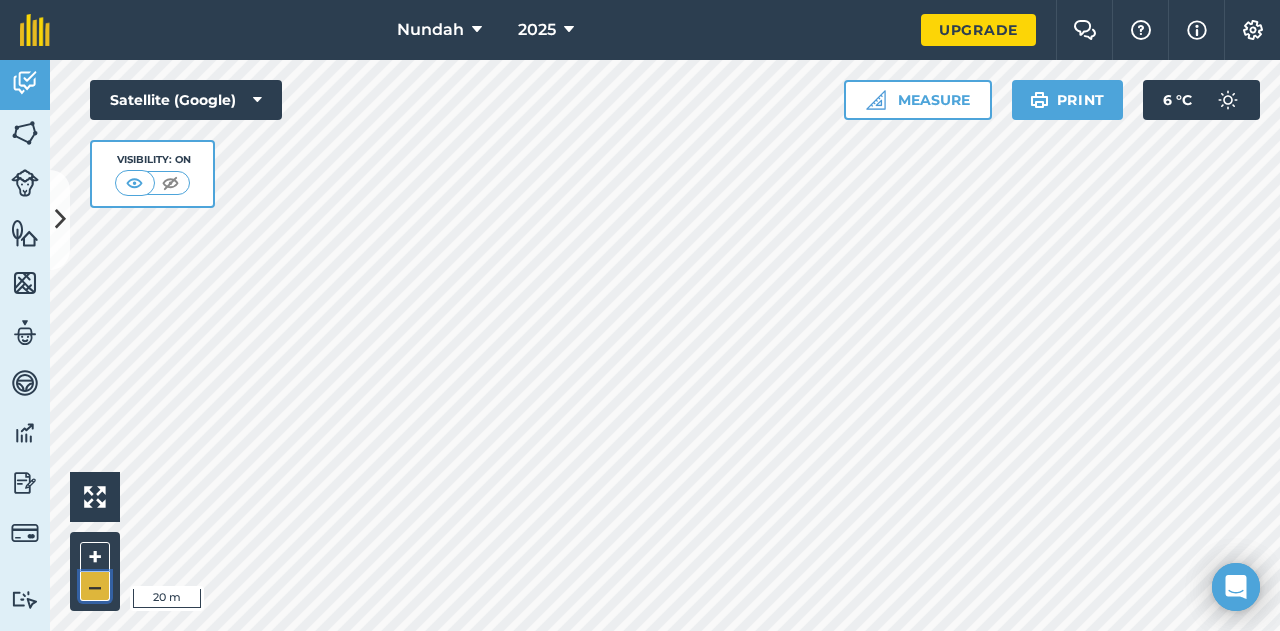 click on "–" at bounding box center [95, 586] 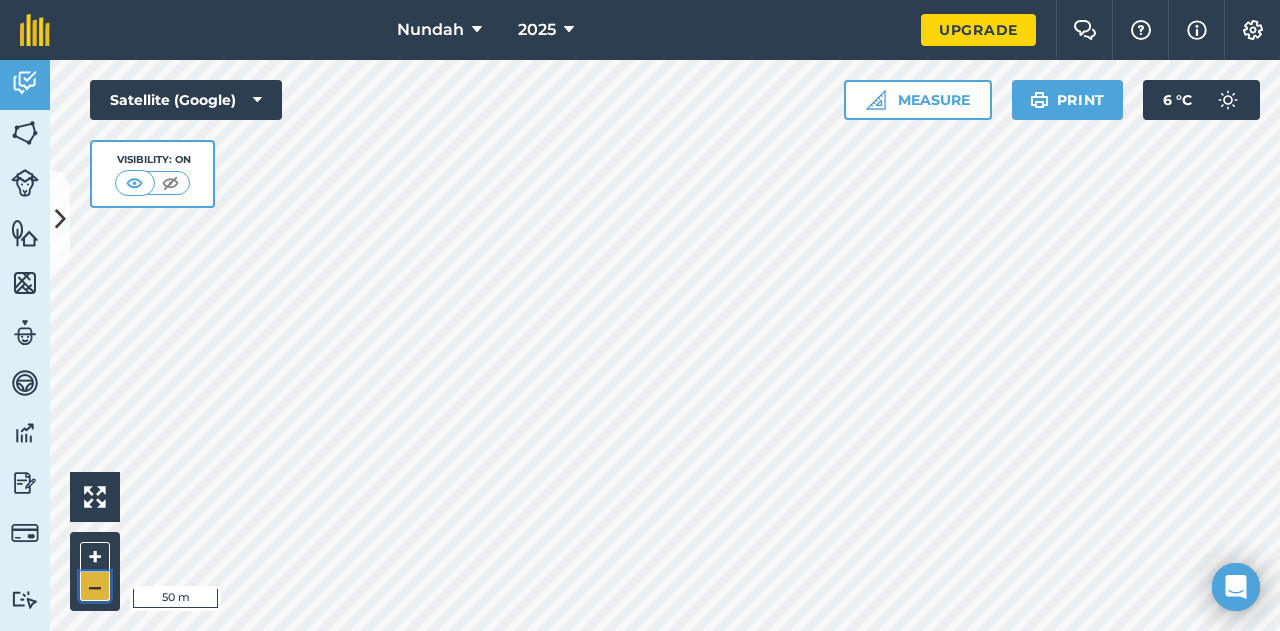 click on "–" at bounding box center [95, 586] 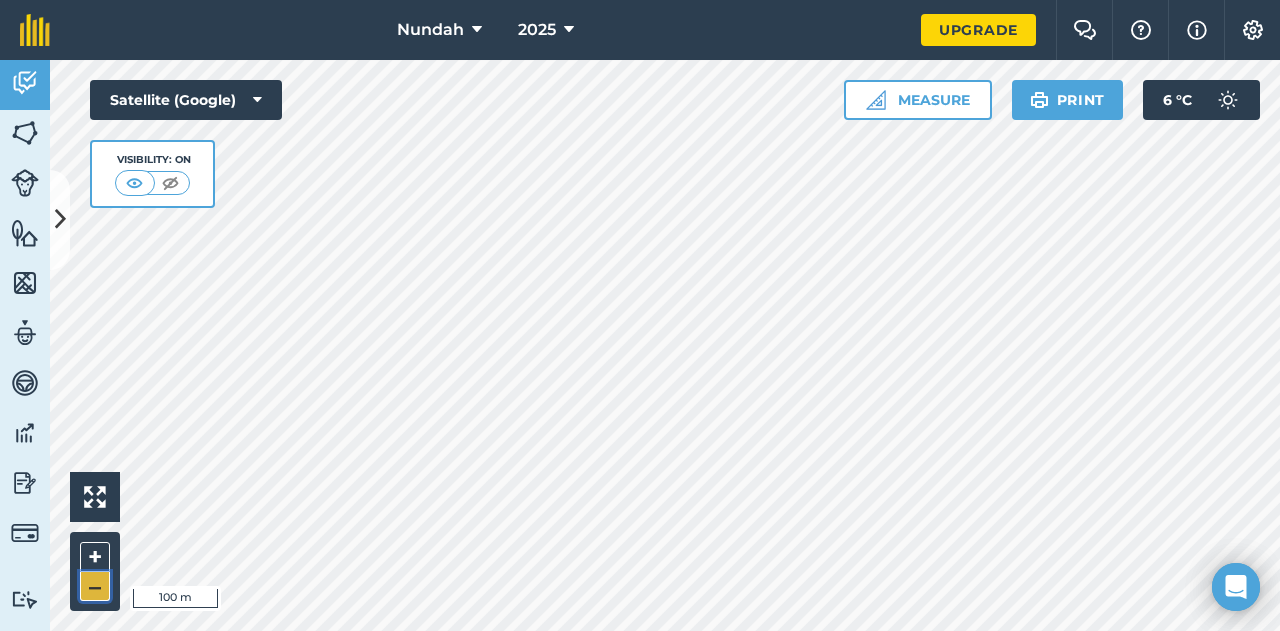 click on "–" at bounding box center (95, 586) 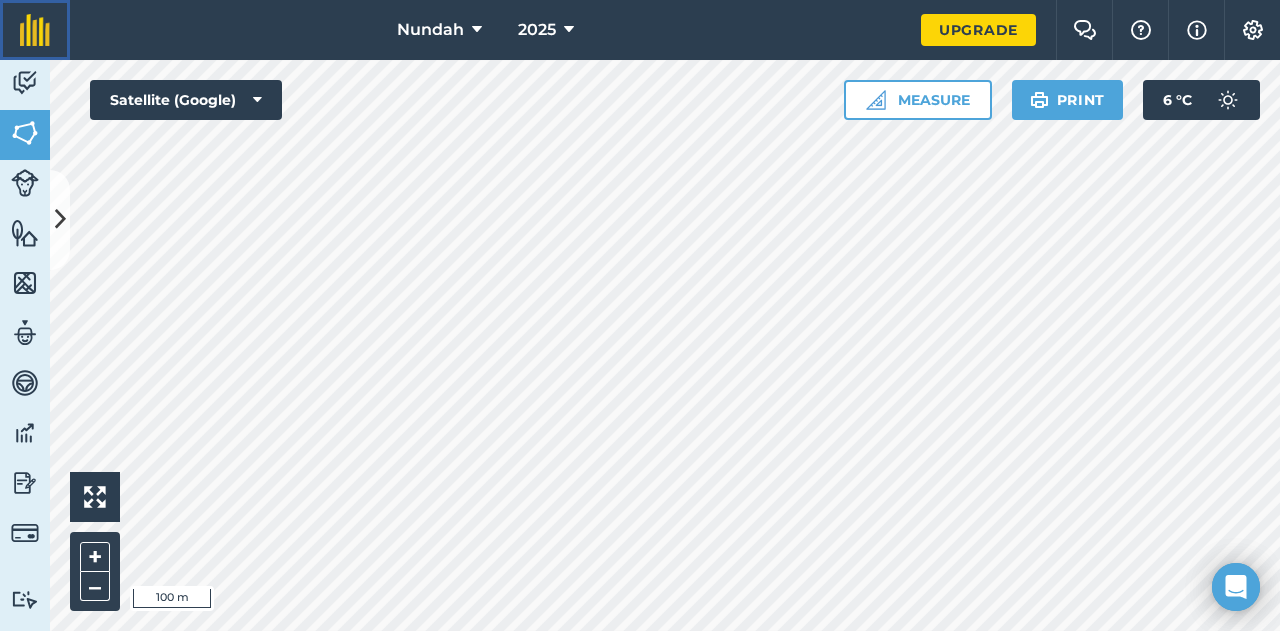 click at bounding box center [35, 30] 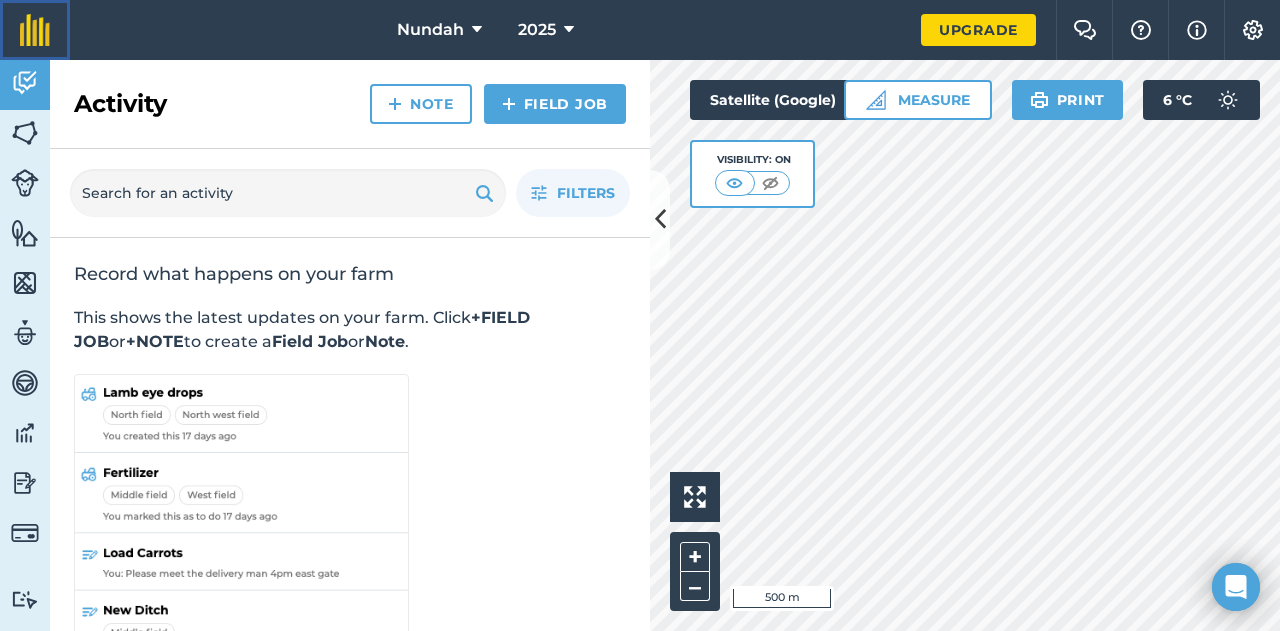 click at bounding box center [35, 30] 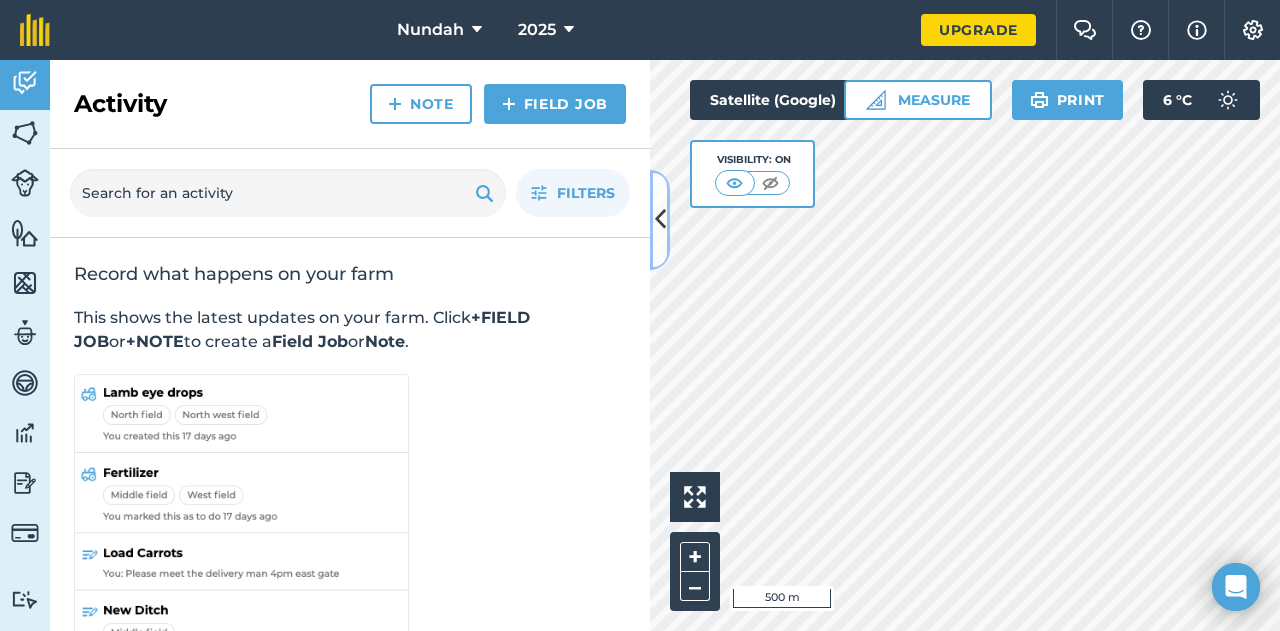 click at bounding box center [660, 219] 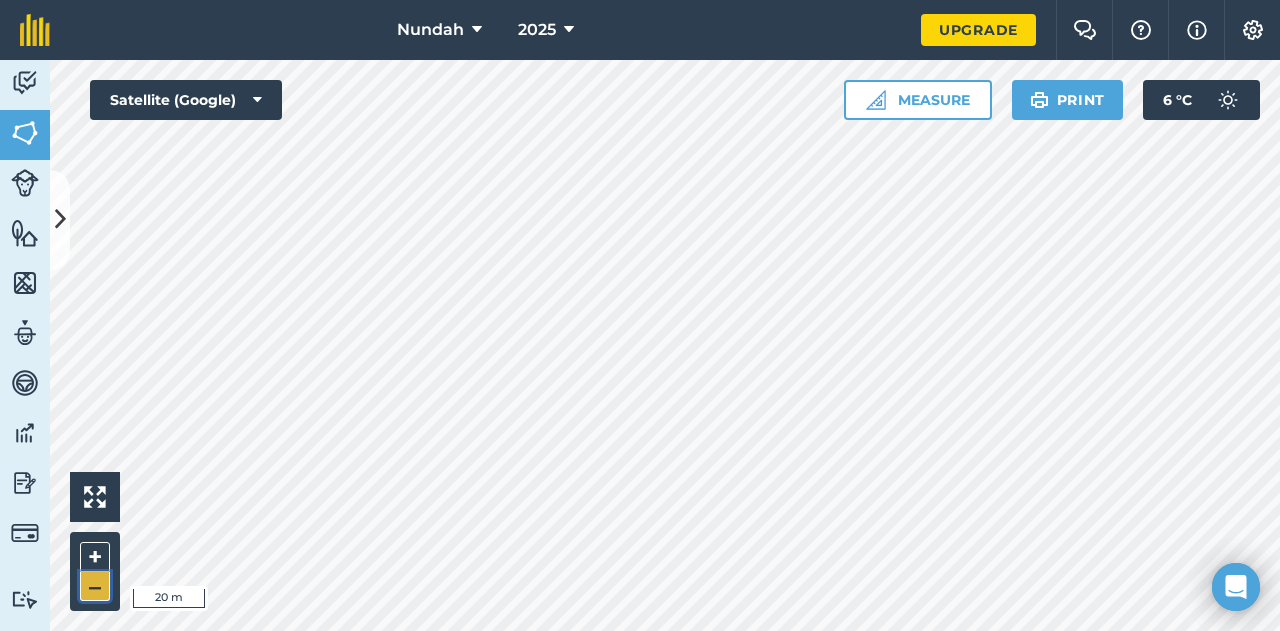 click on "–" at bounding box center (95, 586) 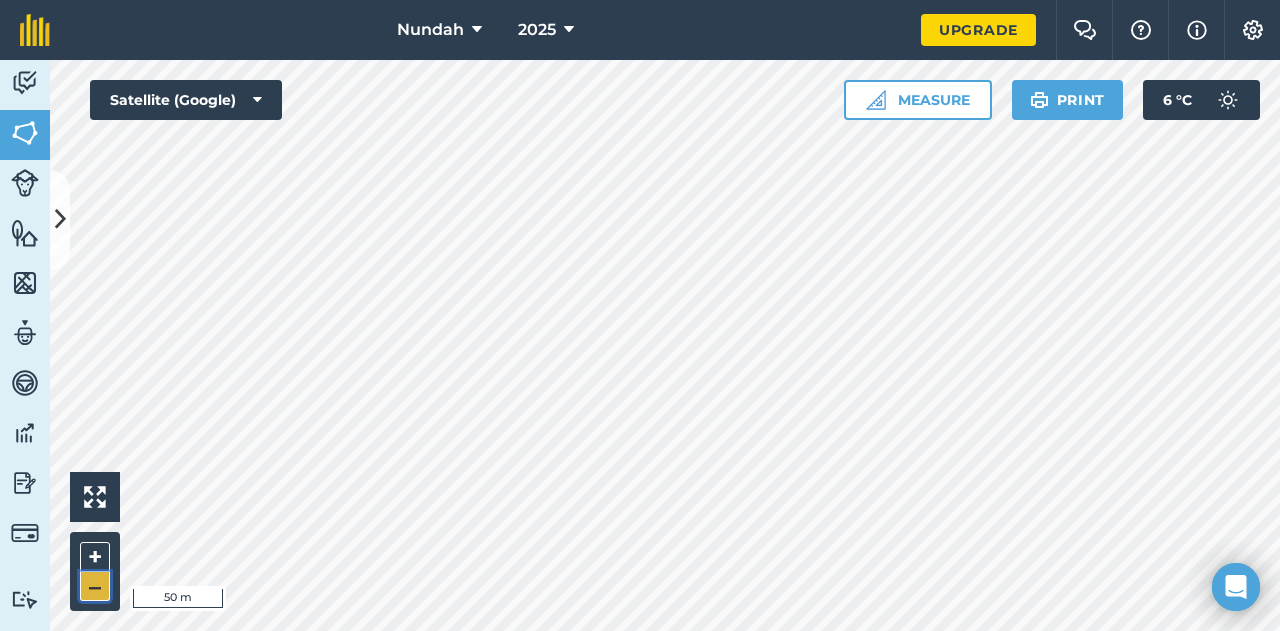 click on "–" at bounding box center [95, 586] 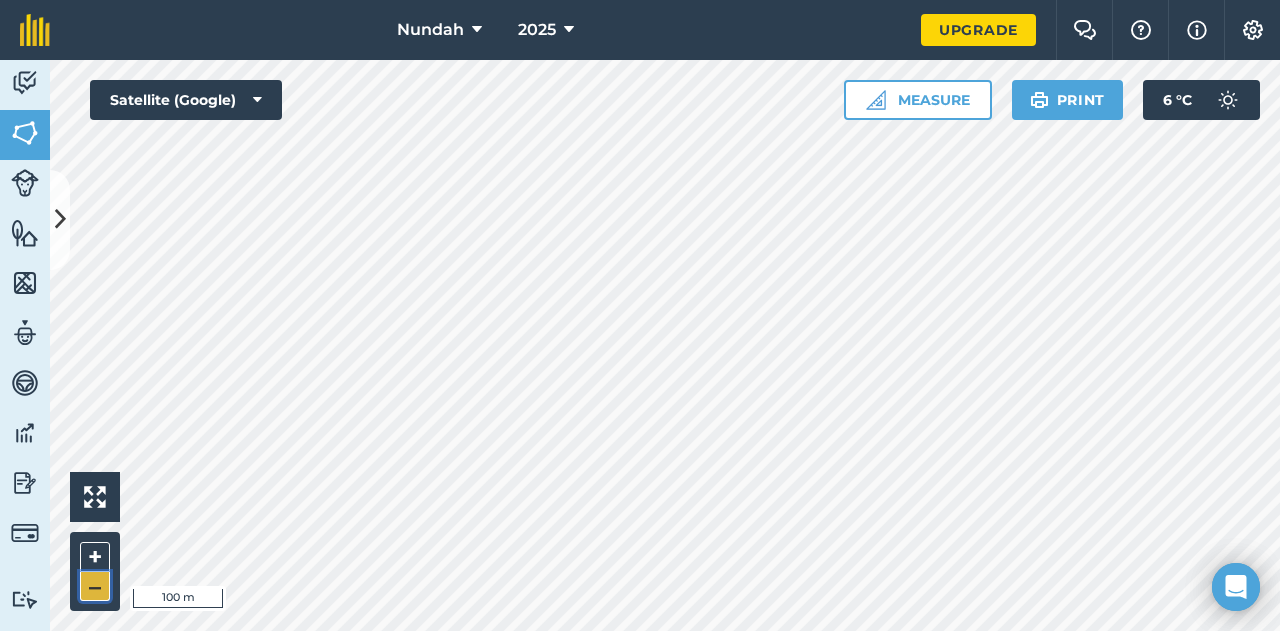 click on "–" at bounding box center (95, 586) 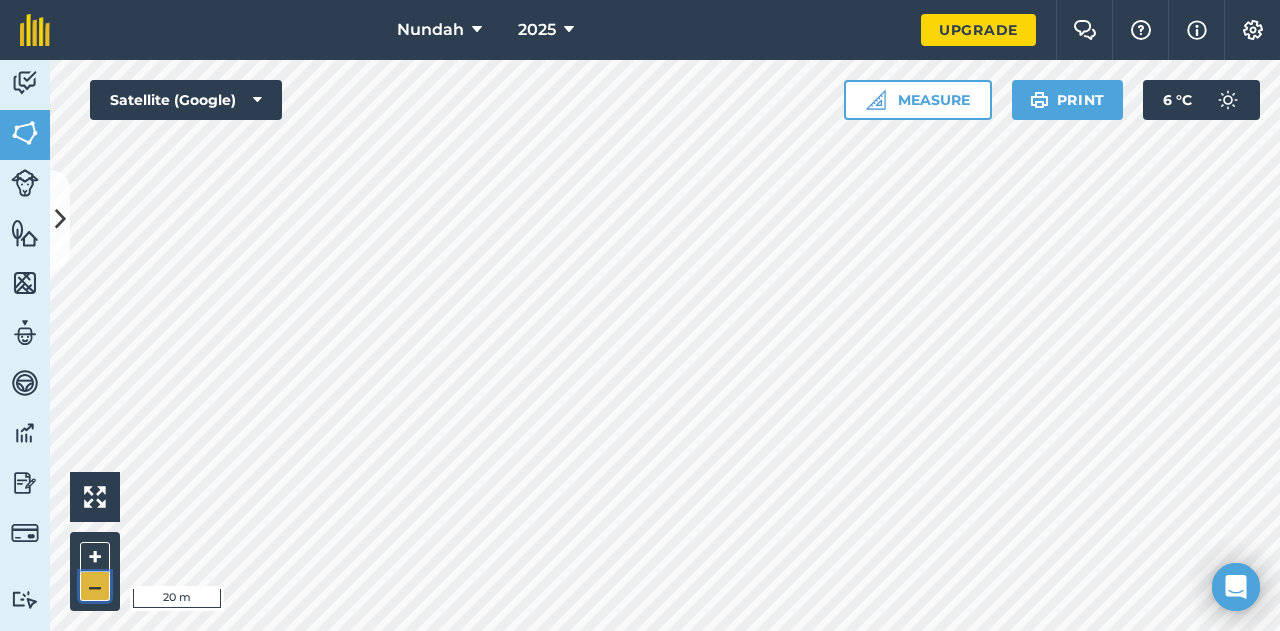 click on "–" at bounding box center (95, 586) 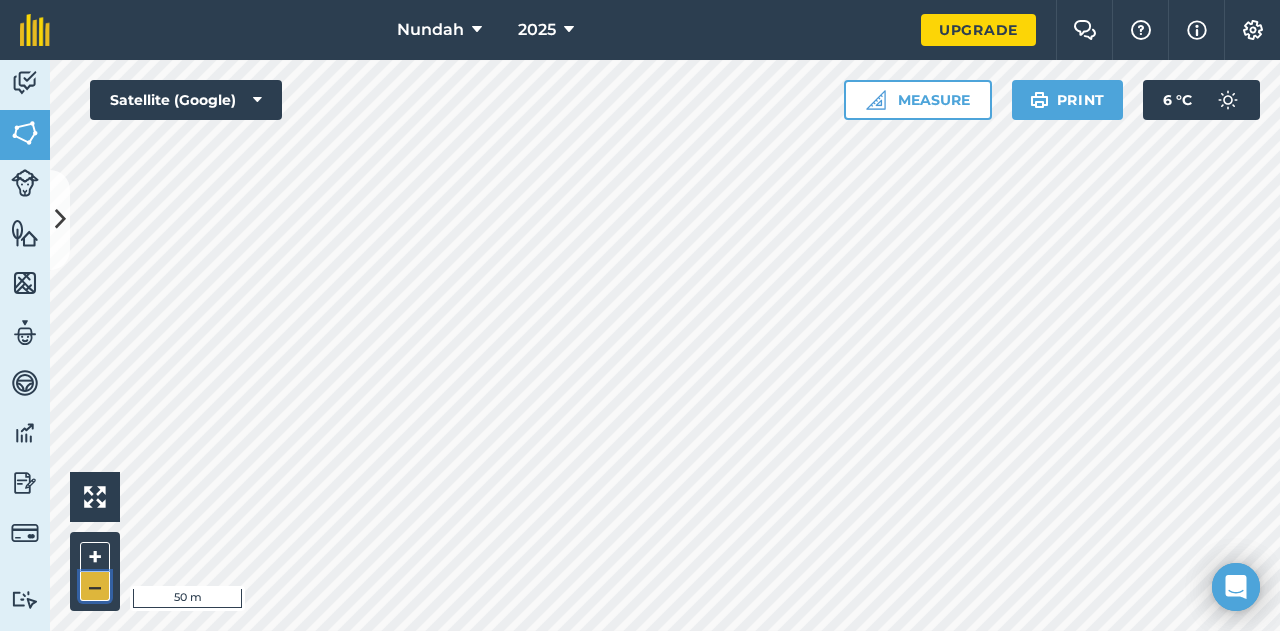 click on "–" at bounding box center [95, 586] 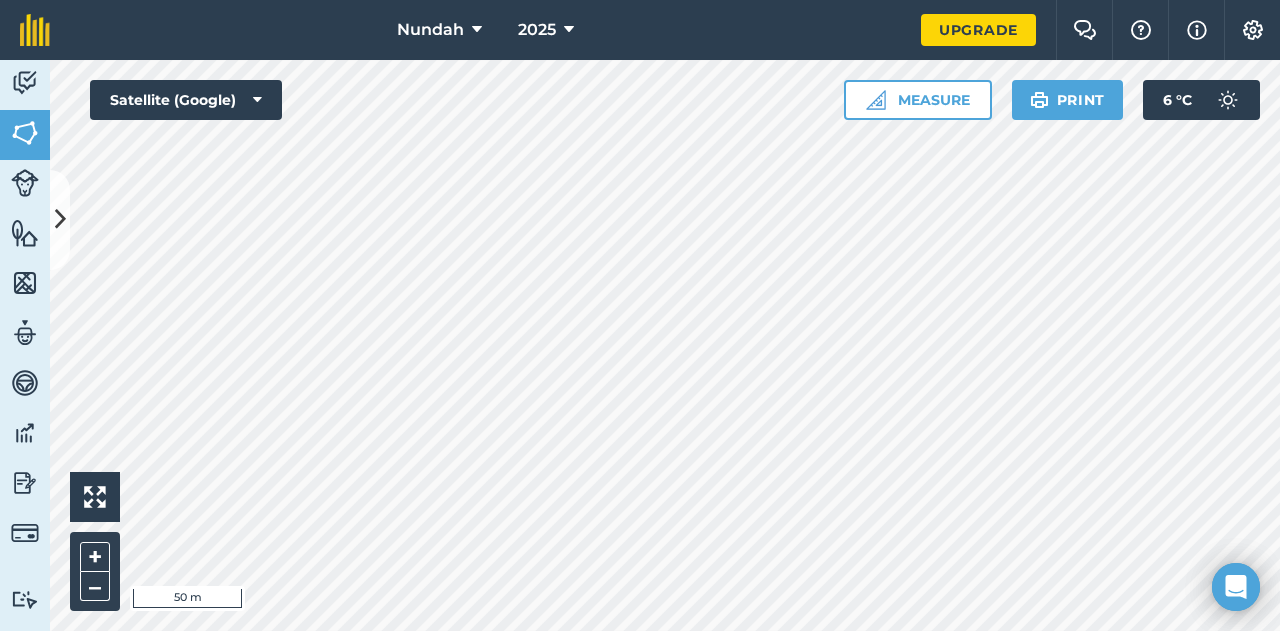 click on "Nundah 2025 Upgrade Farm Chat Help Info Settings Map printing is not available on our free plan Please upgrade to our Essentials, Plus or Pro plan to access this feature. Activity Fields Livestock Features Maps Team Vehicles Data Reporting Billing Tutorials Tutorials   Back   More EDIT 4a EDIT Description Add extra information about your field EDIT Field usage Not set EDIT Boundary   Mapped Area :  10.8   Ha Perimeter :   1.924   km   View on map EDIT Worked area 10.8   Ha Sub-fields   Divide your fields into sections, e.g. for multiple crops or grazing blocks   Add sub-fields Add field job Add note   Field Health To-Do Field History Reports There are no outstanding tasks for this field. Hello i 50 m + – Satellite (Google) Measure Print 6   ° C" at bounding box center (640, 315) 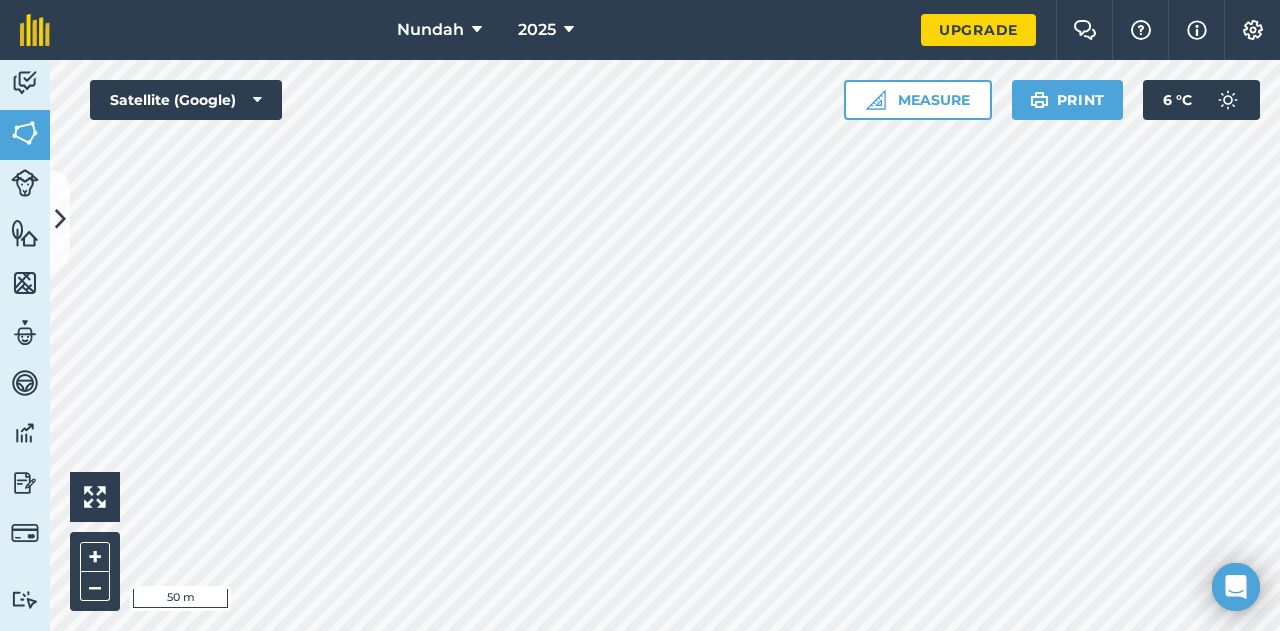 click on "Nundah 2025 Upgrade Farm Chat Help Info Settings Map printing is not available on our free plan Please upgrade to our Essentials, Plus or Pro plan to access this feature. Activity Fields Livestock Features Maps Team Vehicles Data Reporting Billing Tutorials Tutorials   Back   More EDIT 4a EDIT Description Add extra information about your field EDIT Field usage Not set EDIT Boundary   Mapped Area :  10.8   Ha Perimeter :   1.924   km   View on map EDIT Worked area 10.8   Ha Sub-fields   Divide your fields into sections, e.g. for multiple crops or grazing blocks   Add sub-fields Add field job Add note   Field Health To-Do Field History Reports There are no outstanding tasks for this field. Hello i 50 m + – Satellite (Google) Measure Print 6   ° C" at bounding box center (640, 315) 